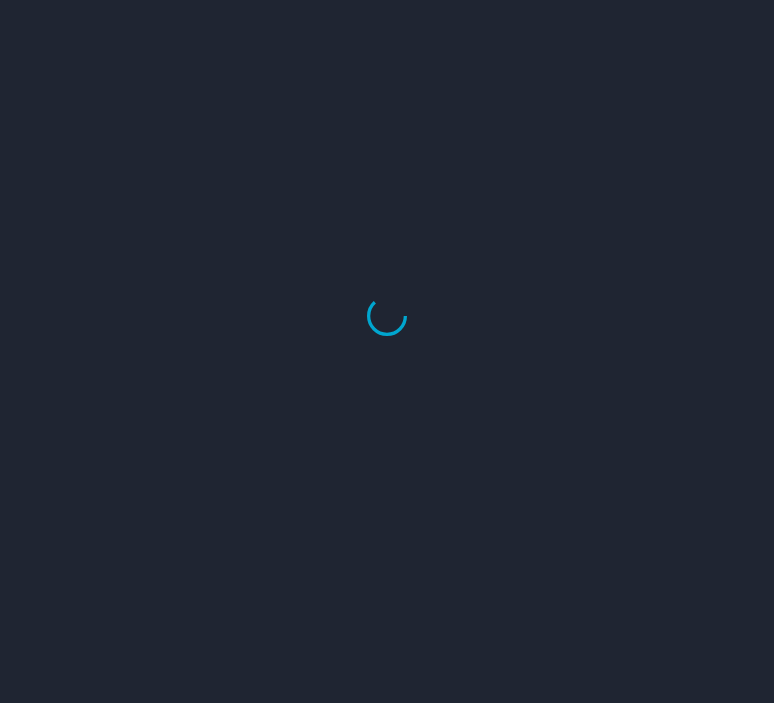 scroll, scrollTop: 0, scrollLeft: 0, axis: both 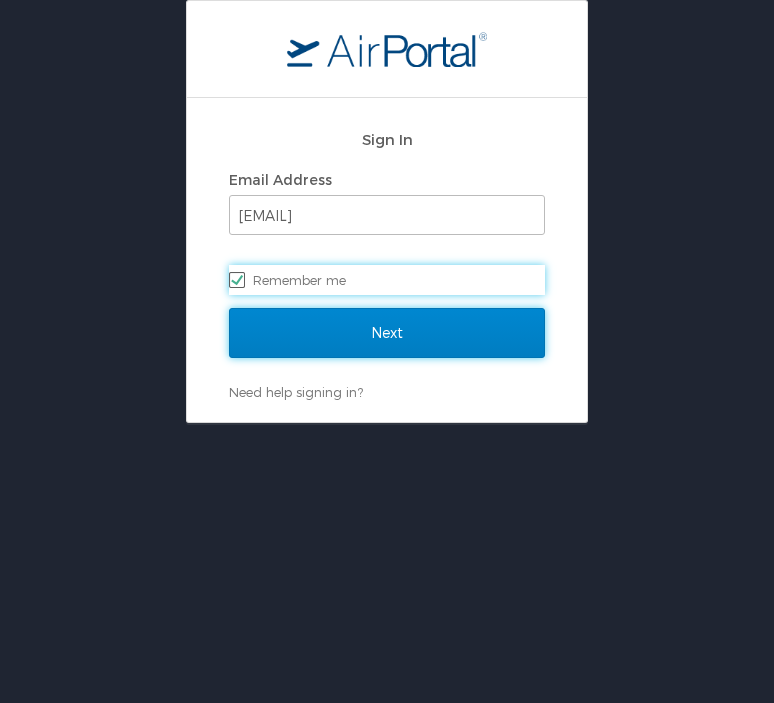 click on "Next" at bounding box center [387, 333] 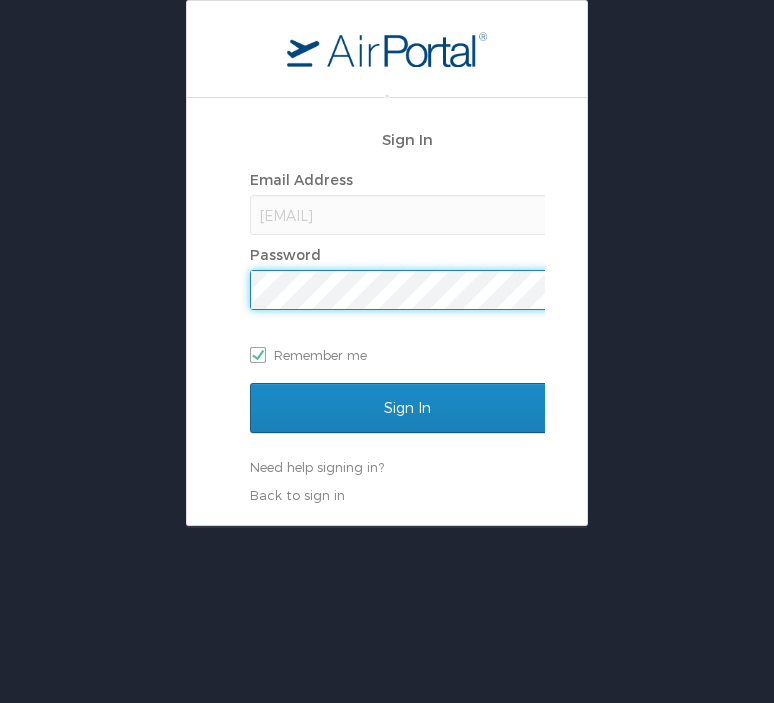 scroll, scrollTop: 0, scrollLeft: 0, axis: both 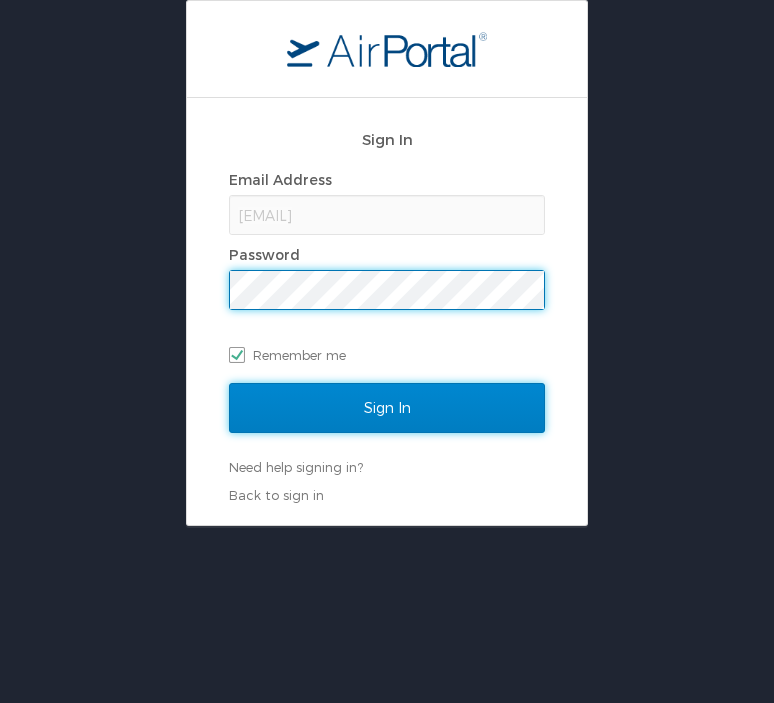 click on "Sign In" at bounding box center [387, 408] 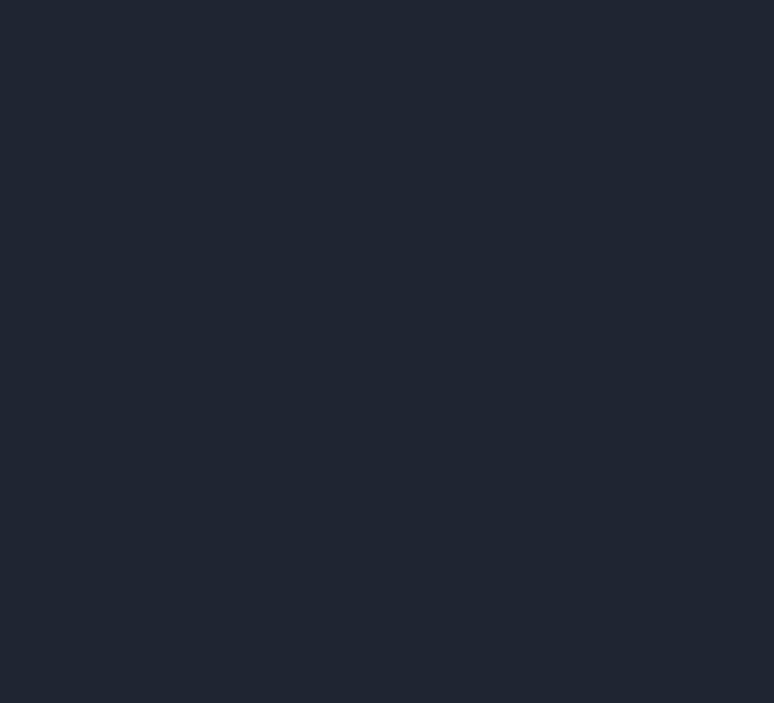 scroll, scrollTop: 0, scrollLeft: 0, axis: both 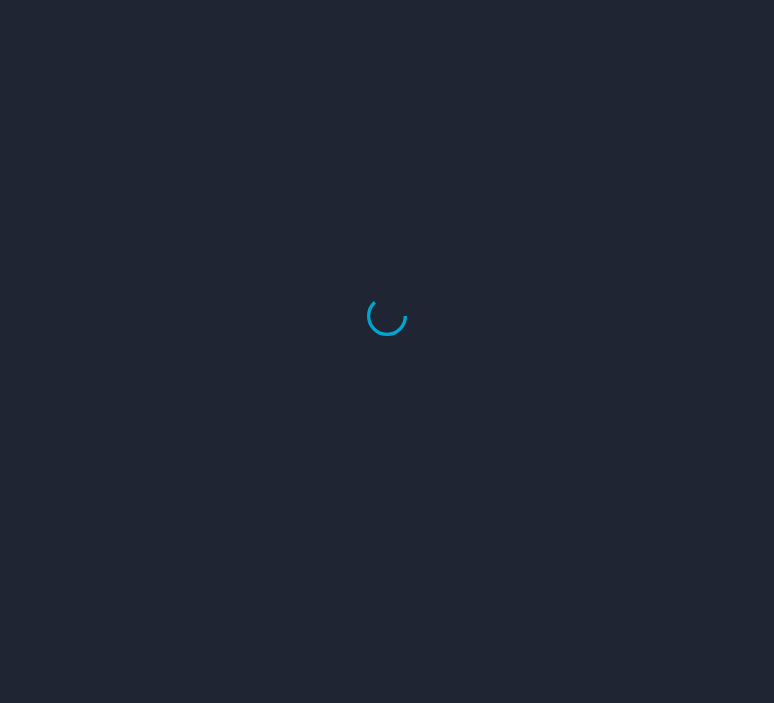 select on "US" 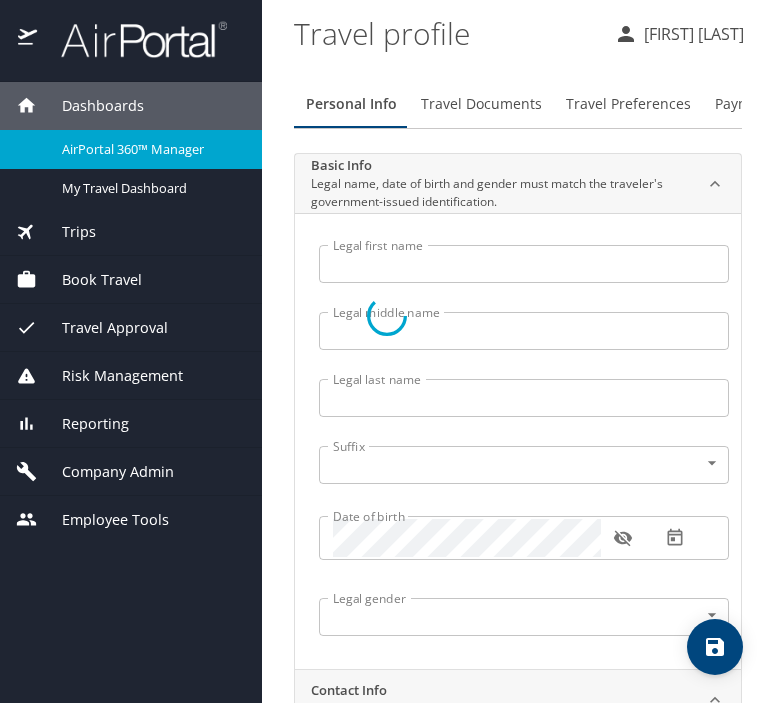 type on "Jennifer" 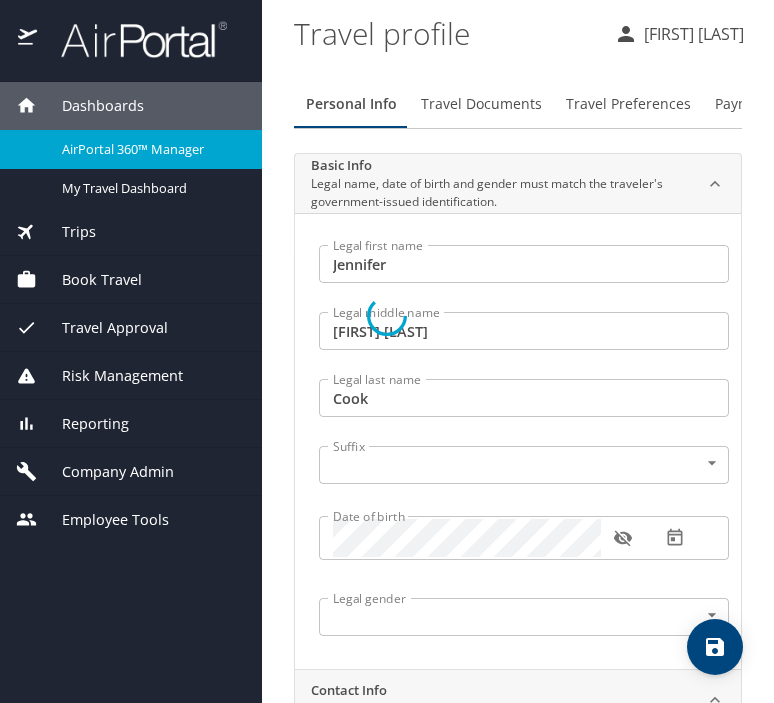select on "US" 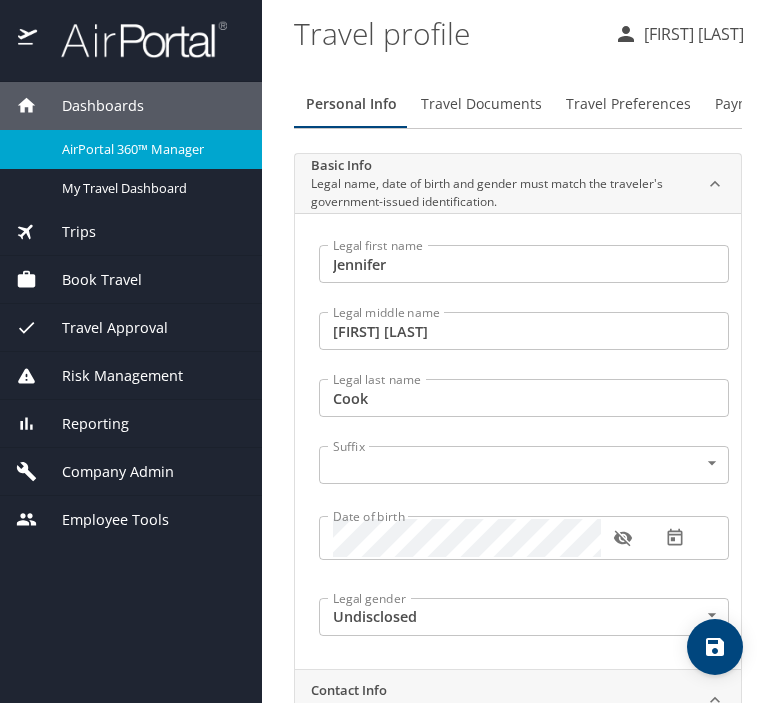 click on "AirPortal 360™ Manager" at bounding box center [150, 149] 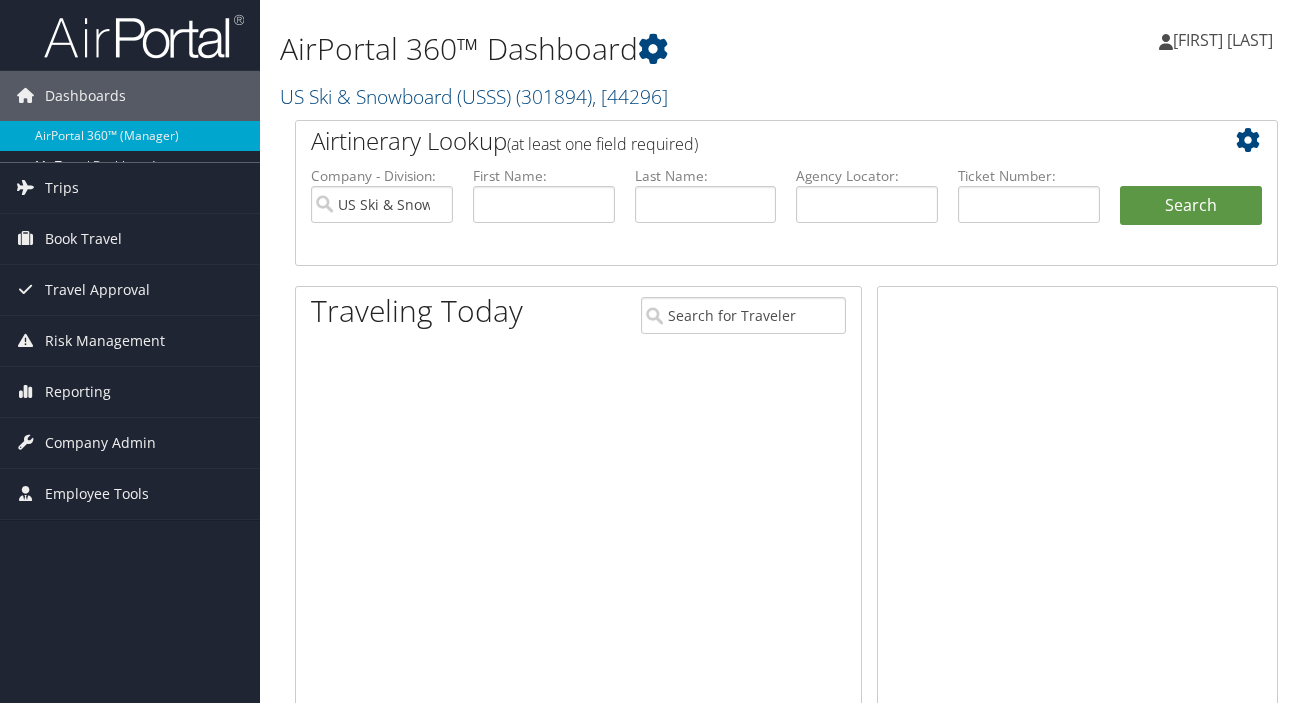 scroll, scrollTop: 0, scrollLeft: 0, axis: both 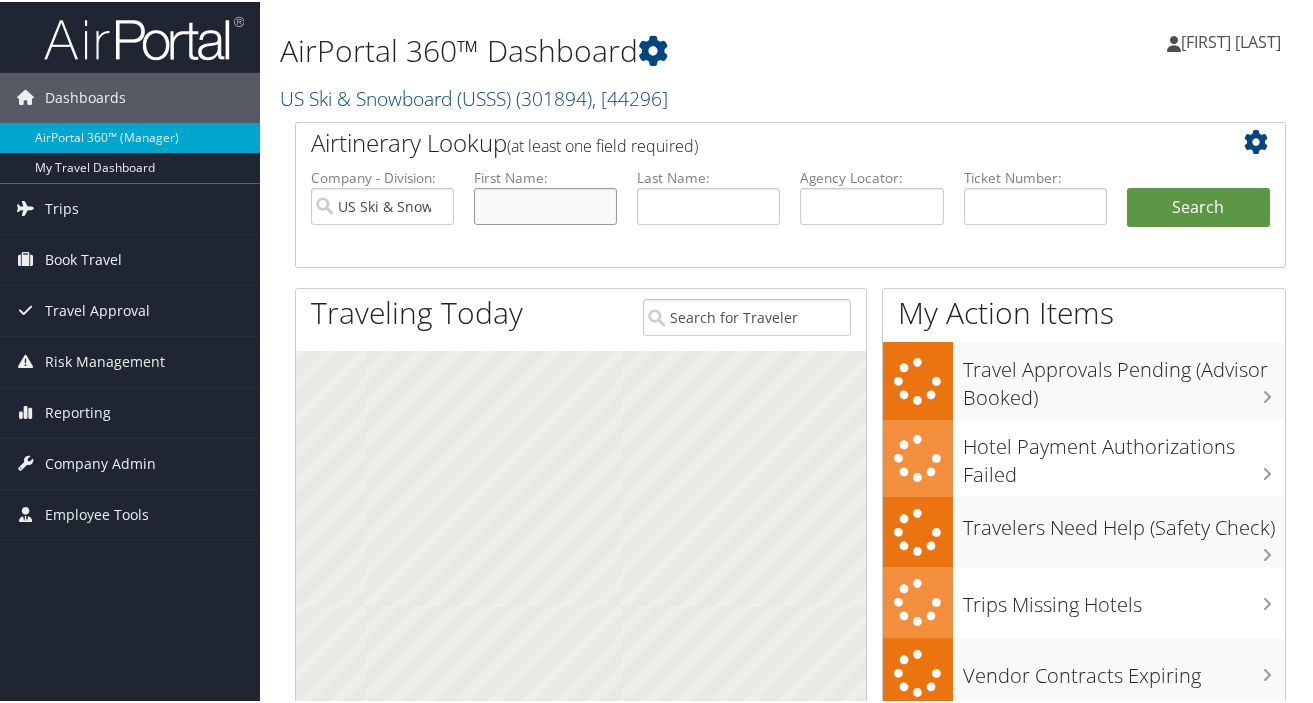 click at bounding box center (545, 204) 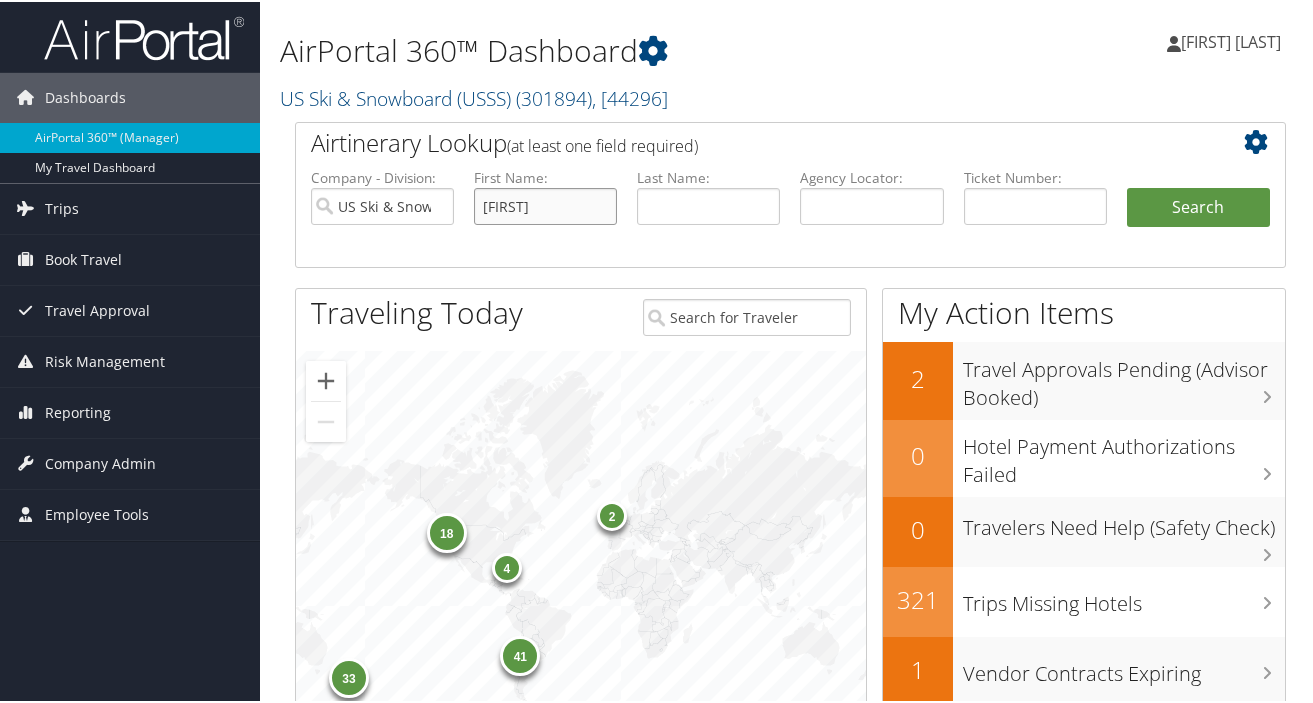 type on "marco" 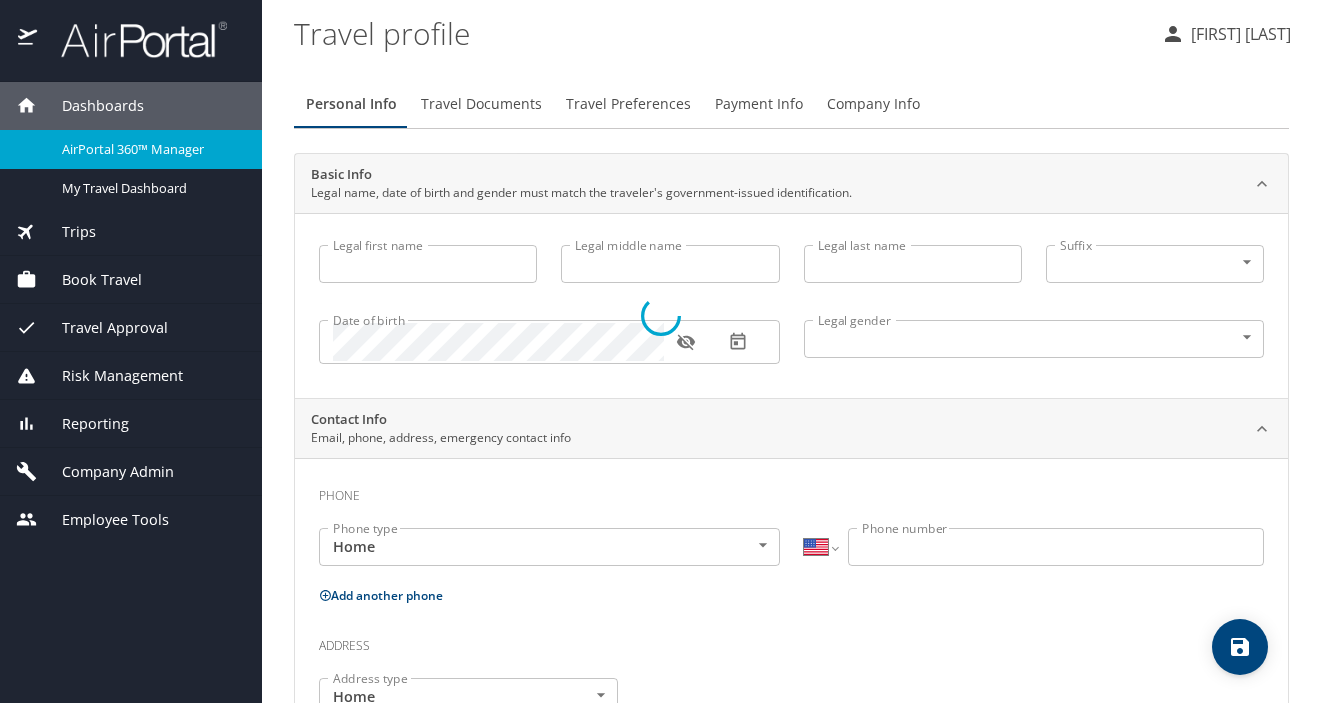 select on "US" 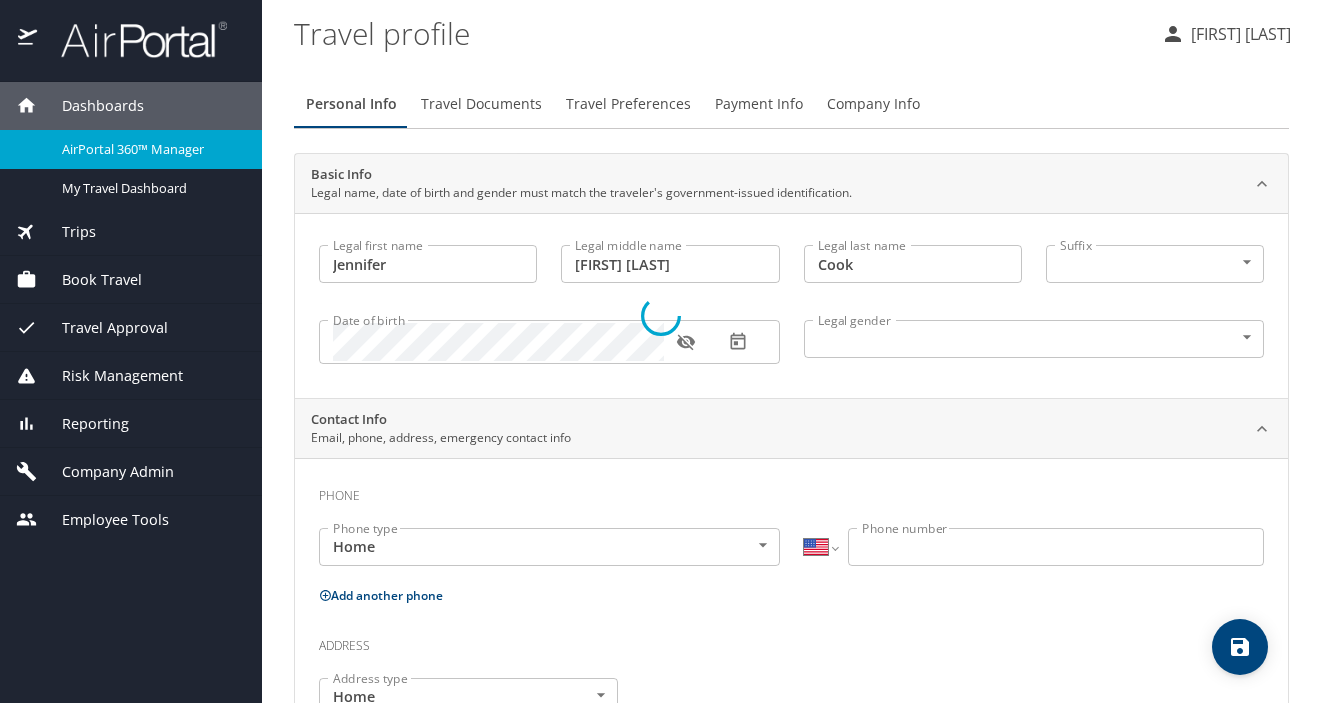 select on "US" 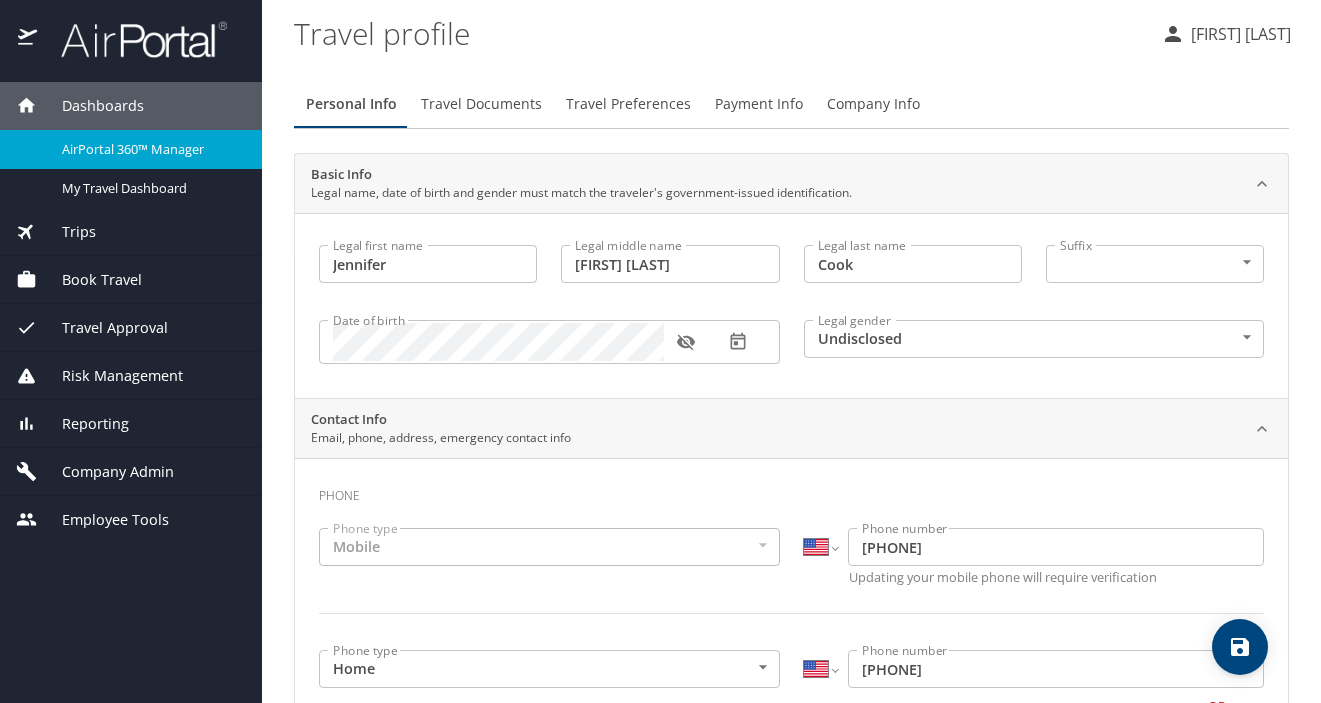 click on "Book Travel" at bounding box center [131, 280] 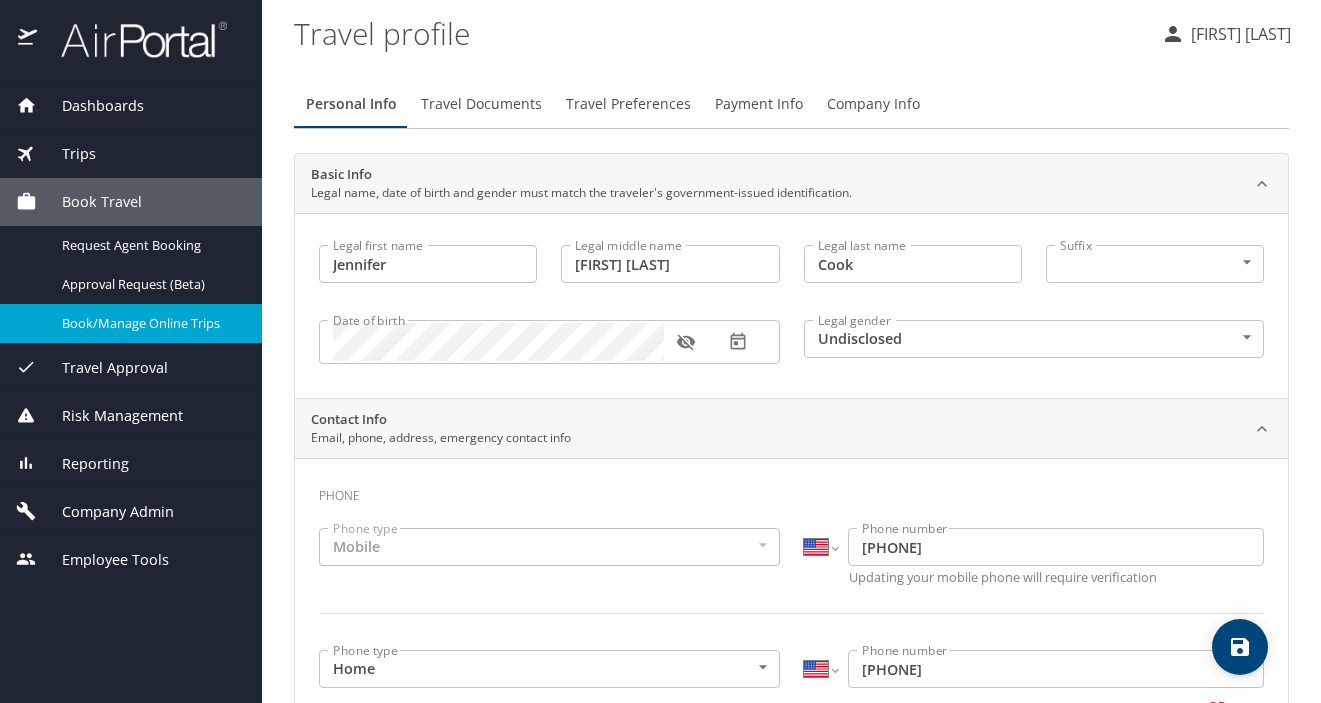 click on "Book/Manage Online Trips" at bounding box center [150, 323] 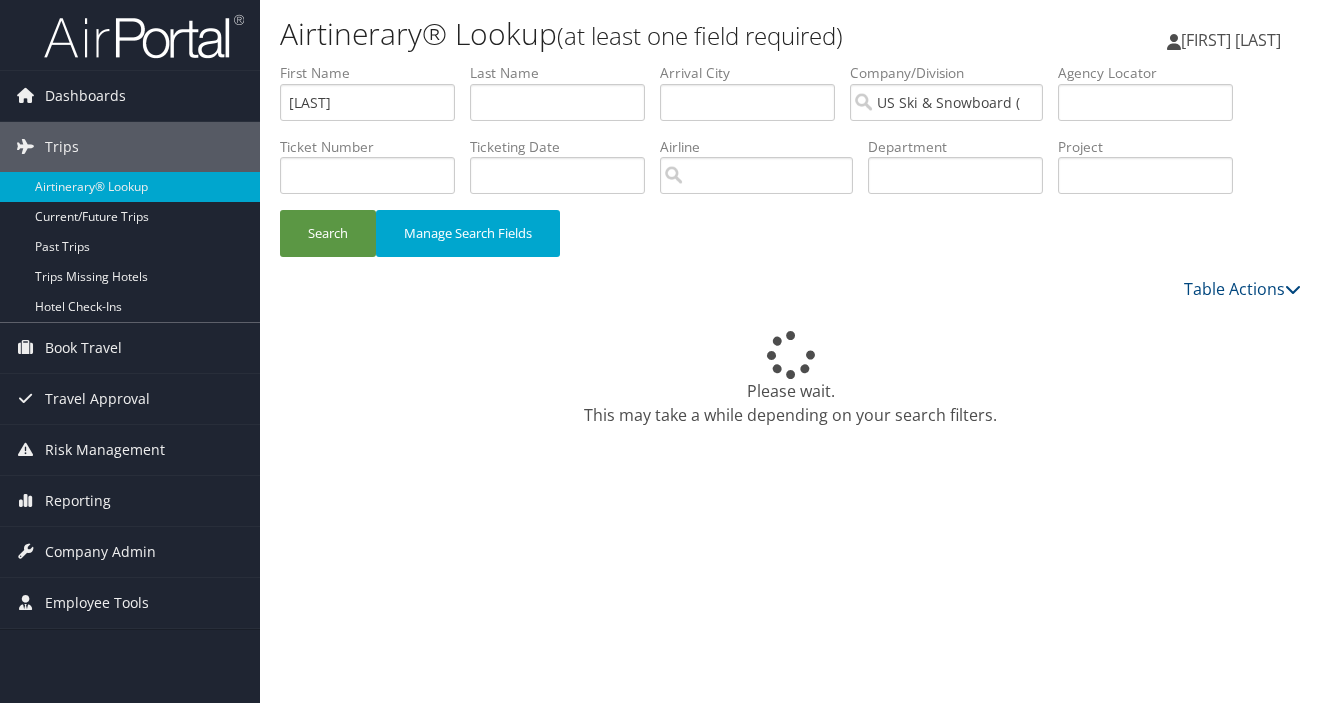 scroll, scrollTop: 0, scrollLeft: 0, axis: both 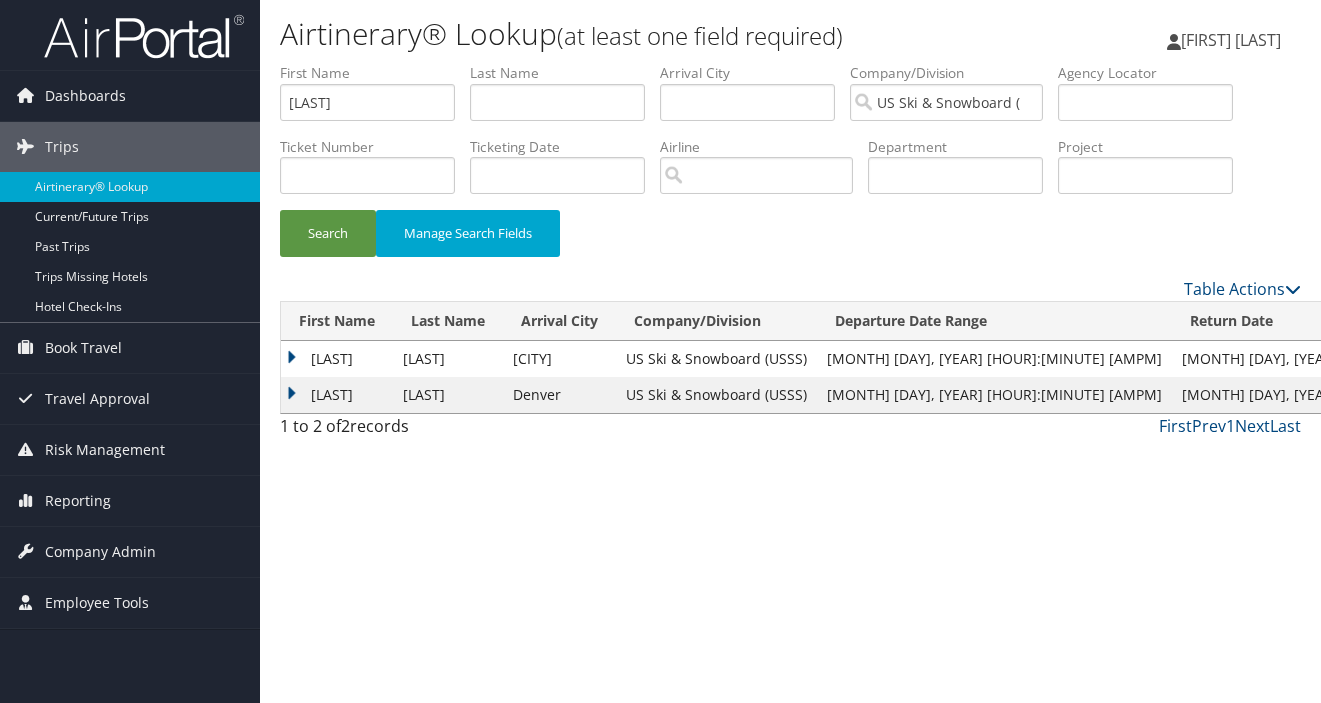 click on "[LAST]" at bounding box center (337, 359) 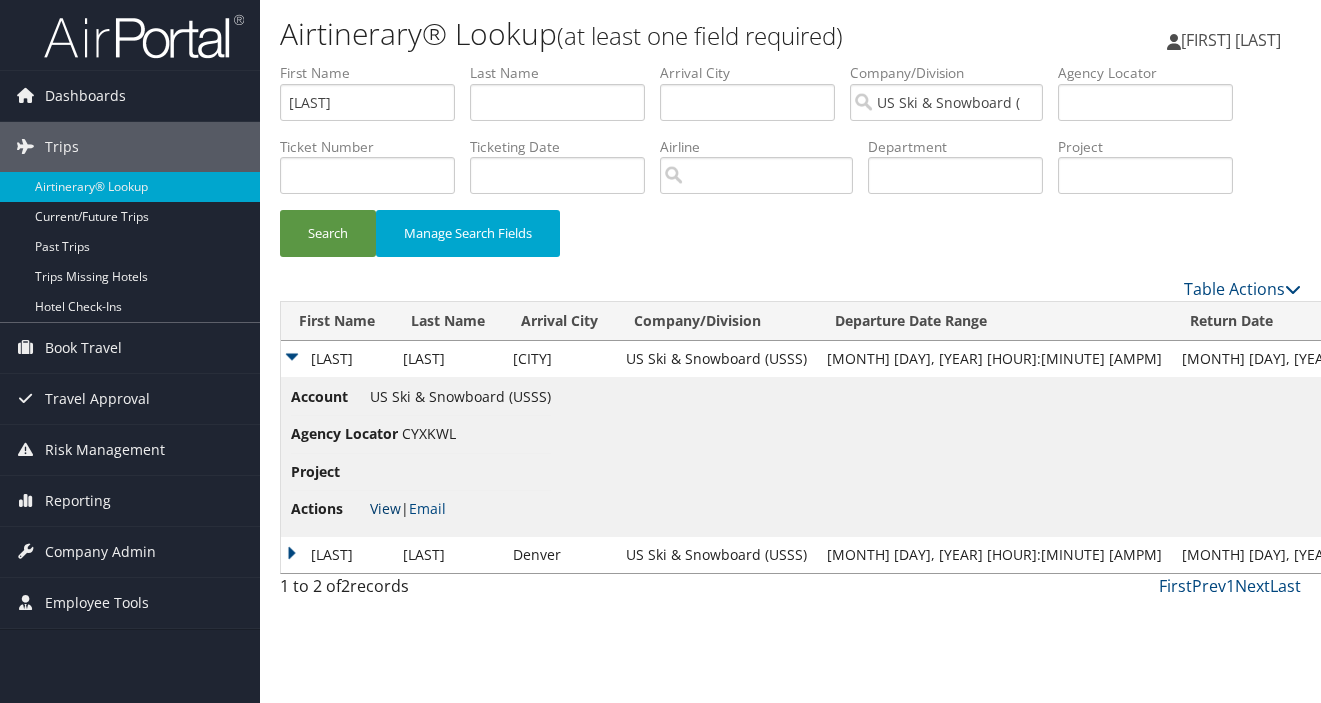 click on "View" at bounding box center [385, 508] 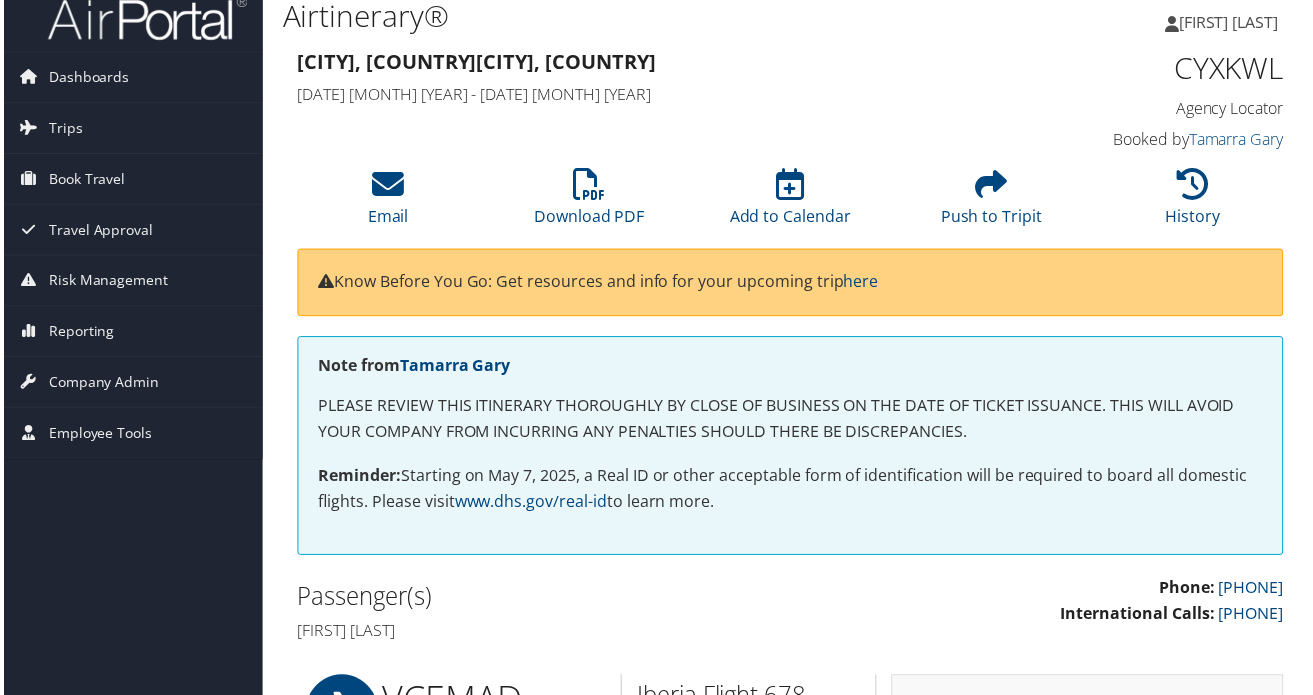 scroll, scrollTop: 12, scrollLeft: 0, axis: vertical 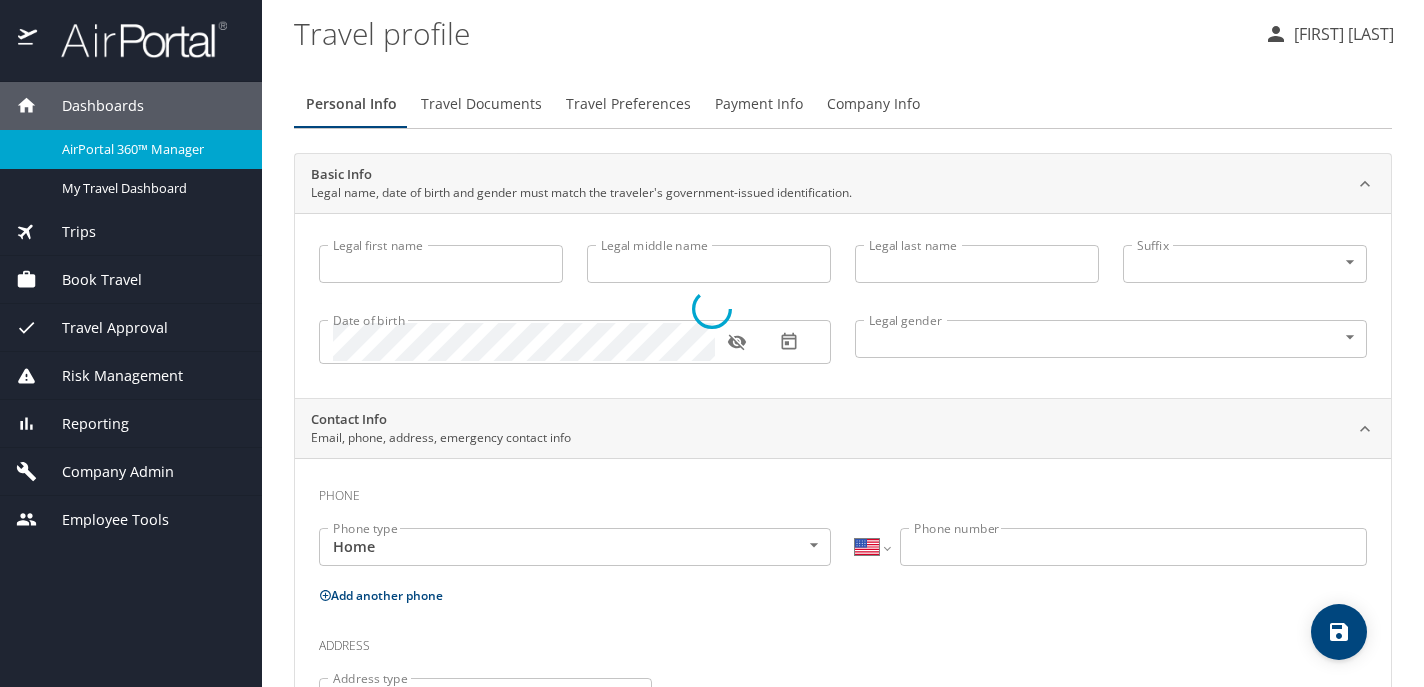 select on "US" 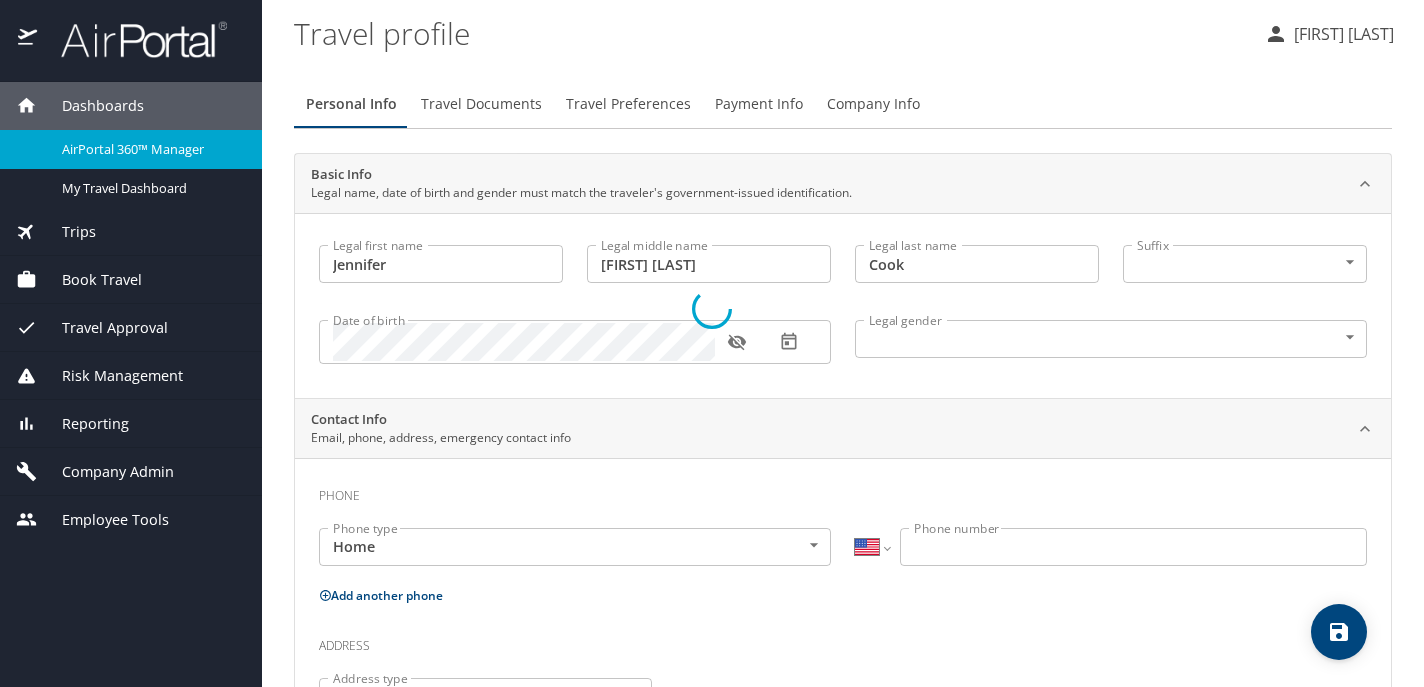 select on "US" 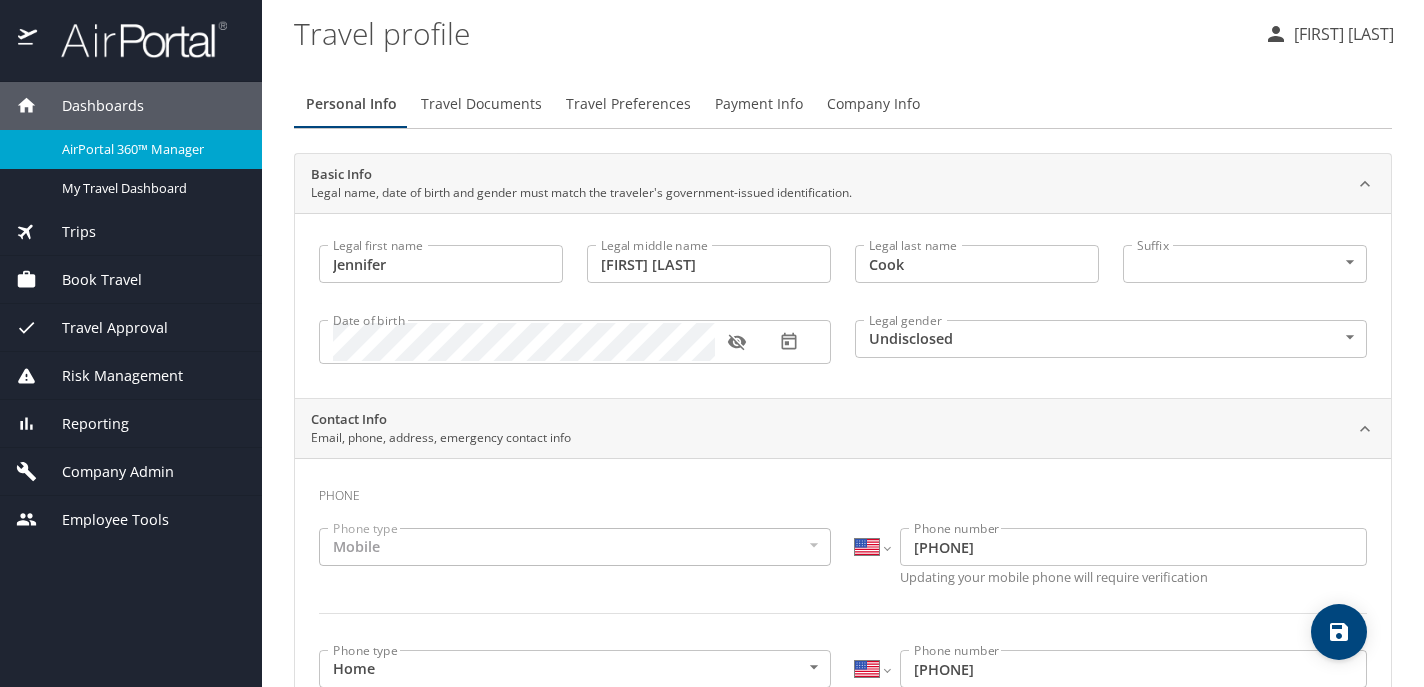 click on "Book Travel" at bounding box center (131, 280) 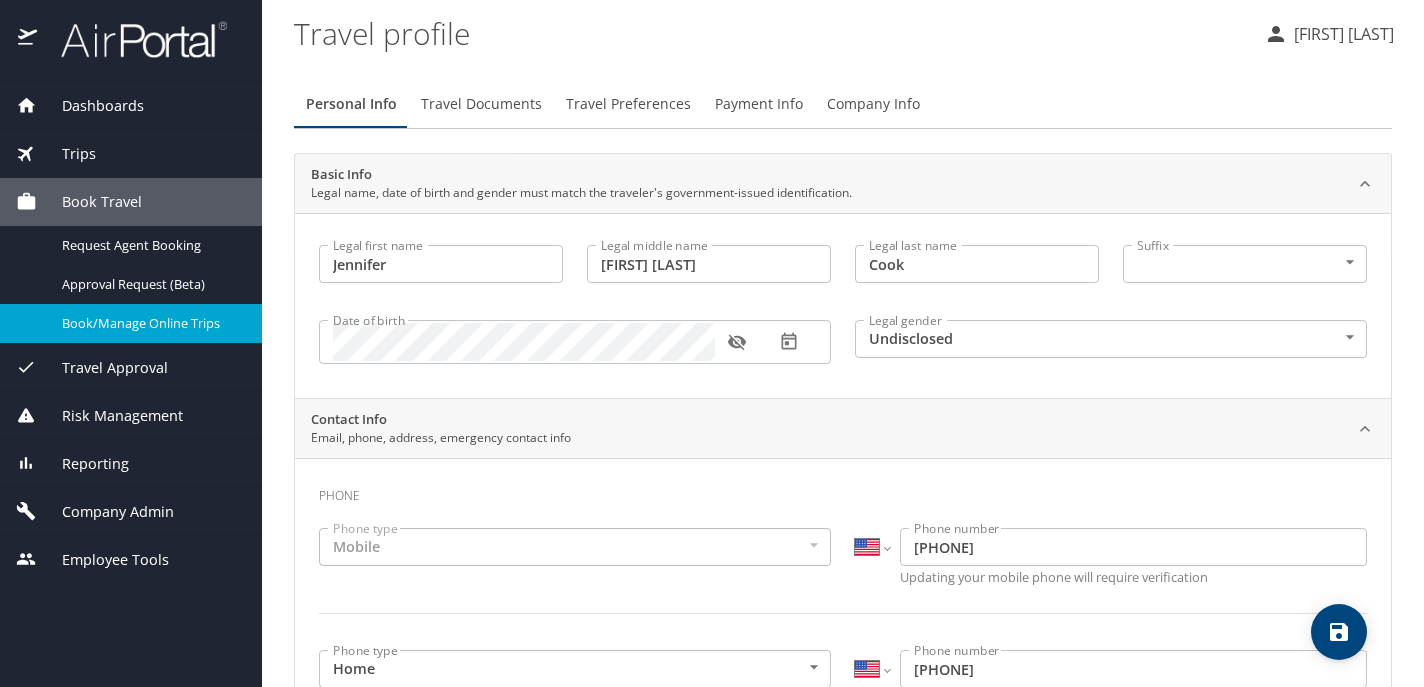 click on "Book/Manage Online Trips" at bounding box center [150, 323] 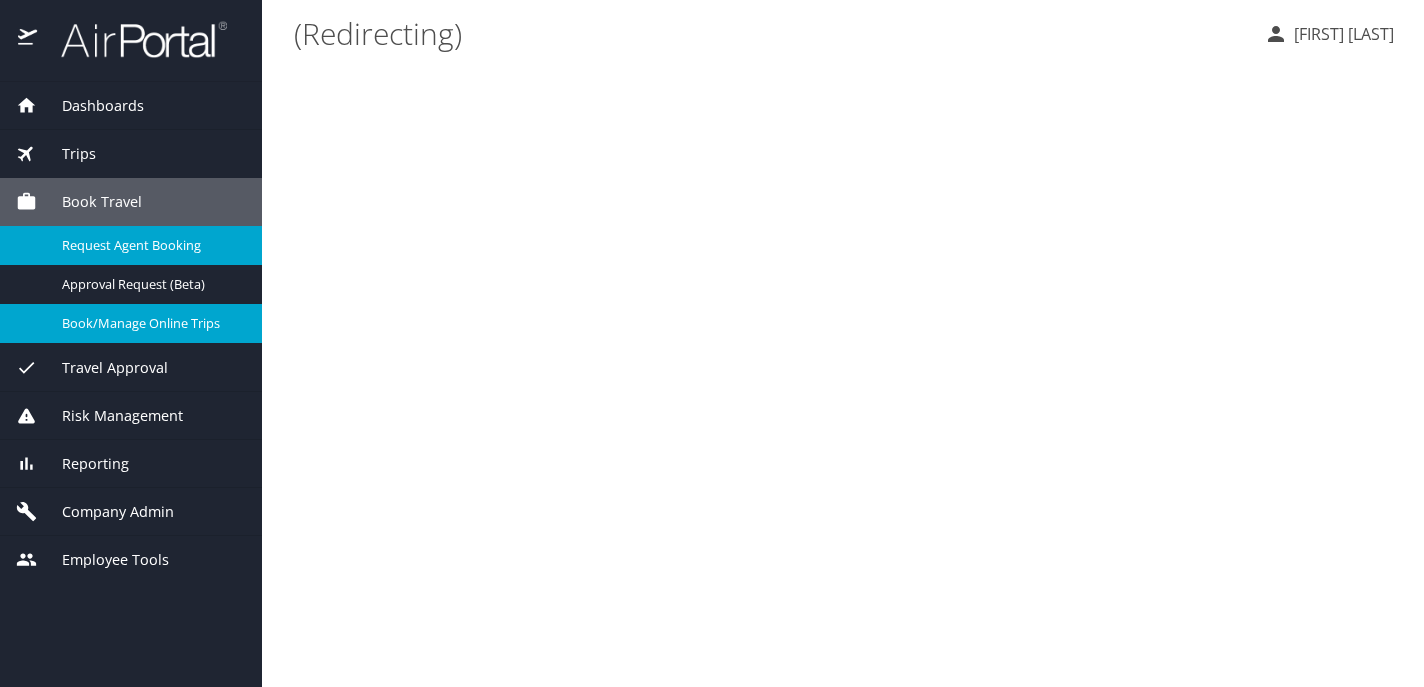scroll, scrollTop: 0, scrollLeft: 0, axis: both 